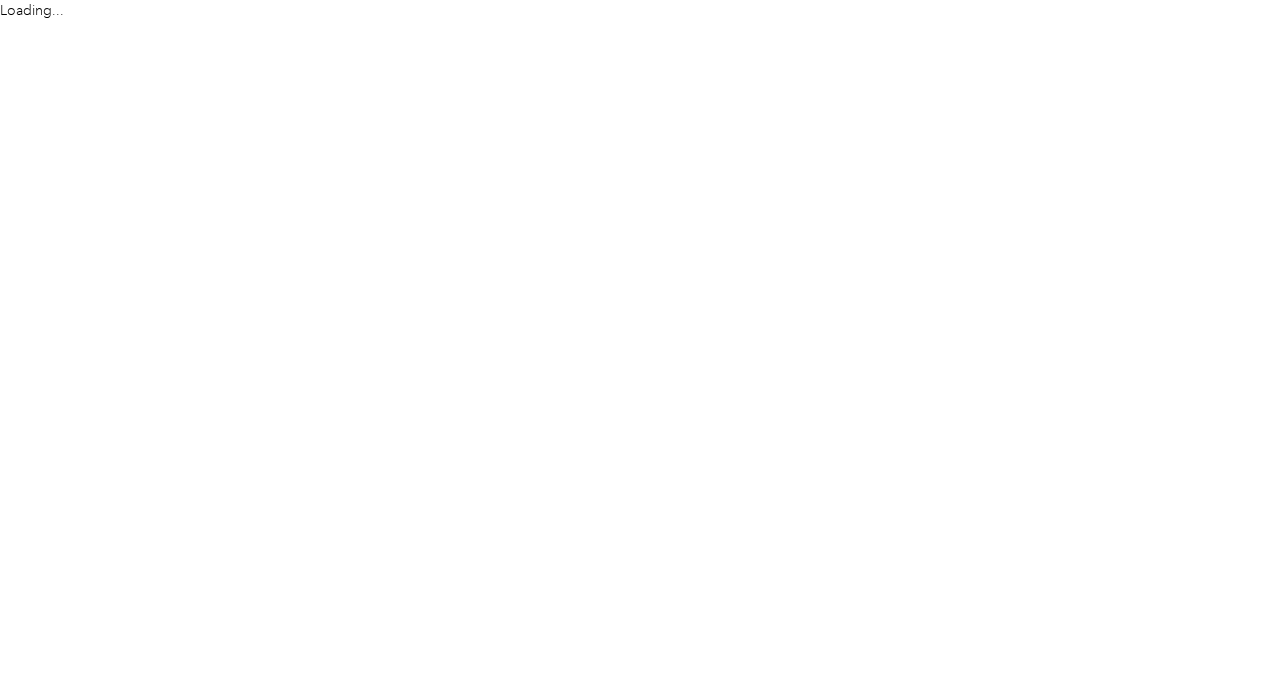 scroll, scrollTop: 0, scrollLeft: 0, axis: both 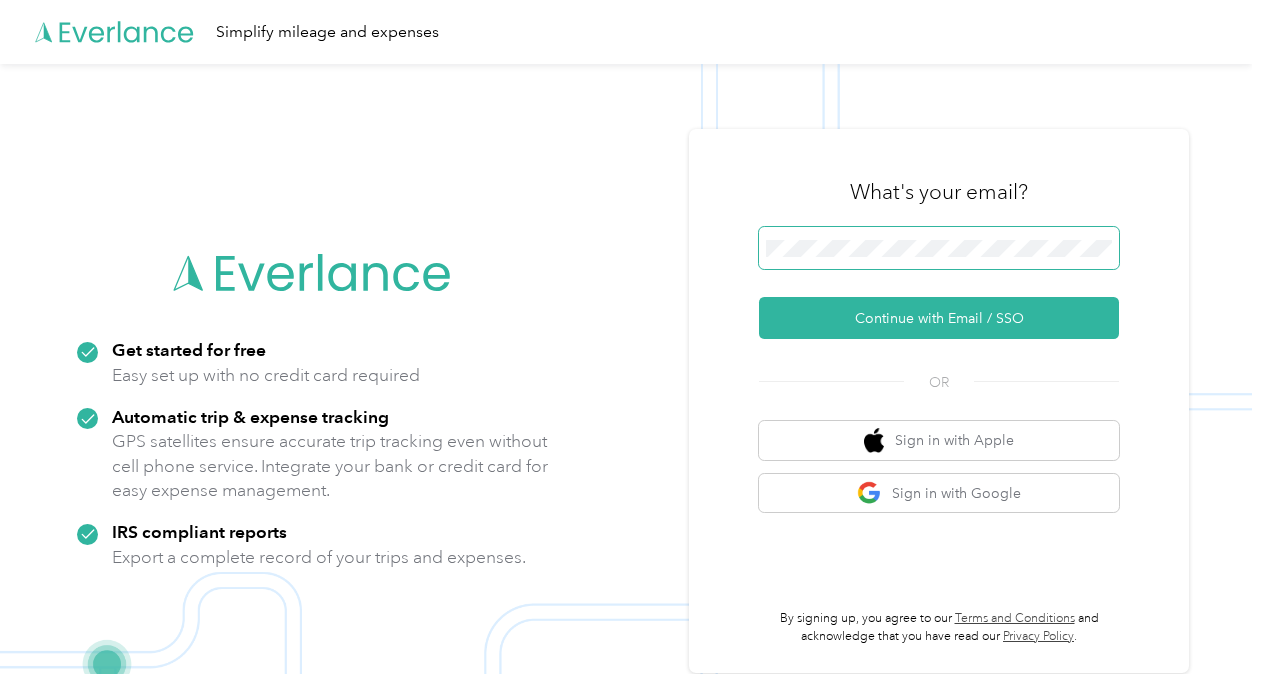 click at bounding box center (939, 248) 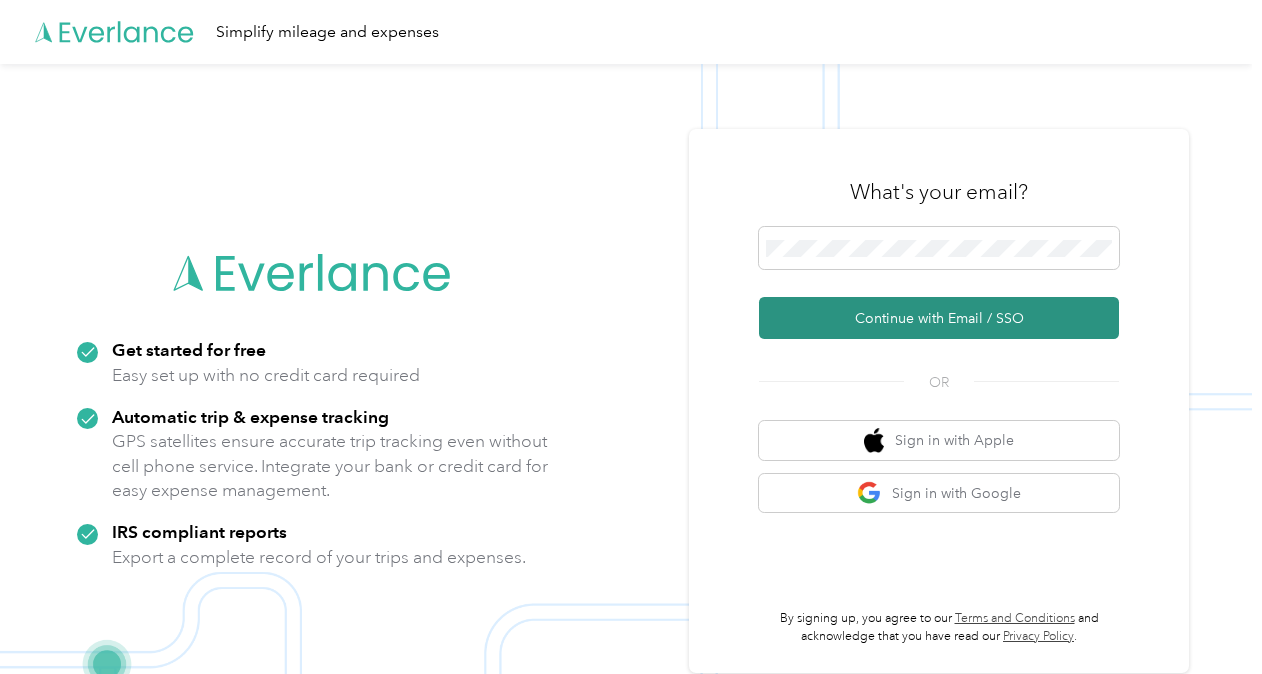 click on "Continue with Email / SSO" at bounding box center [939, 318] 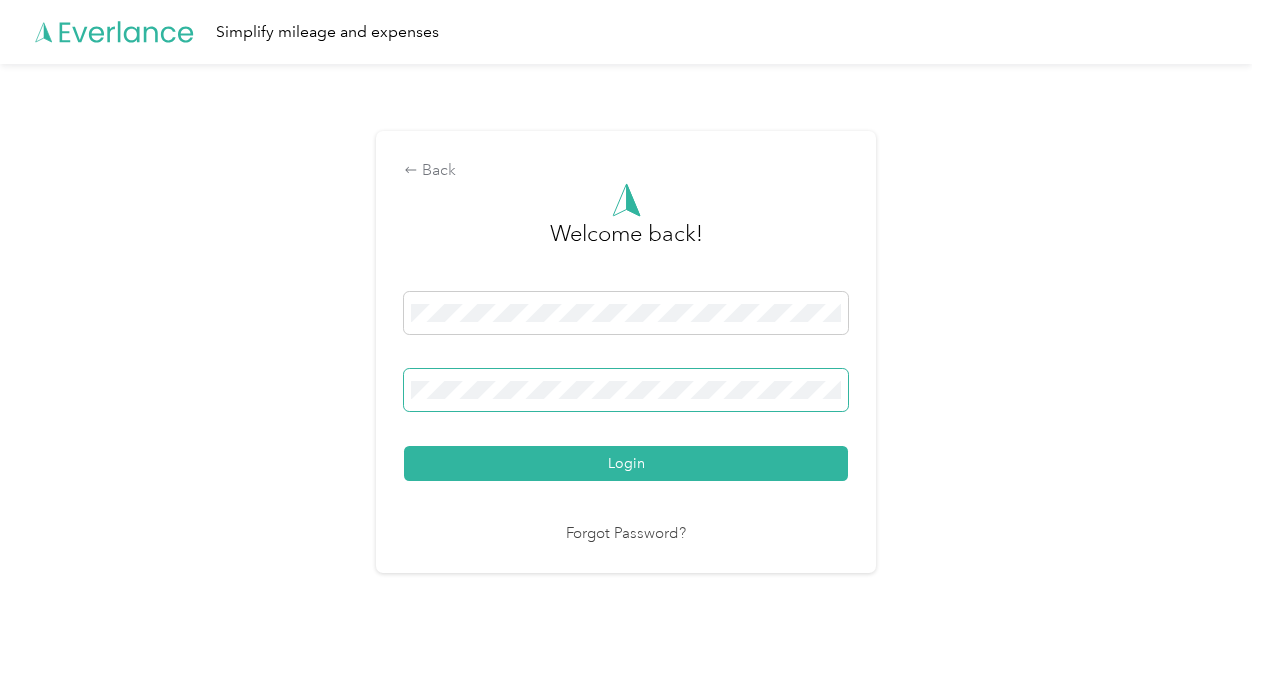 click on "Login" at bounding box center (626, 463) 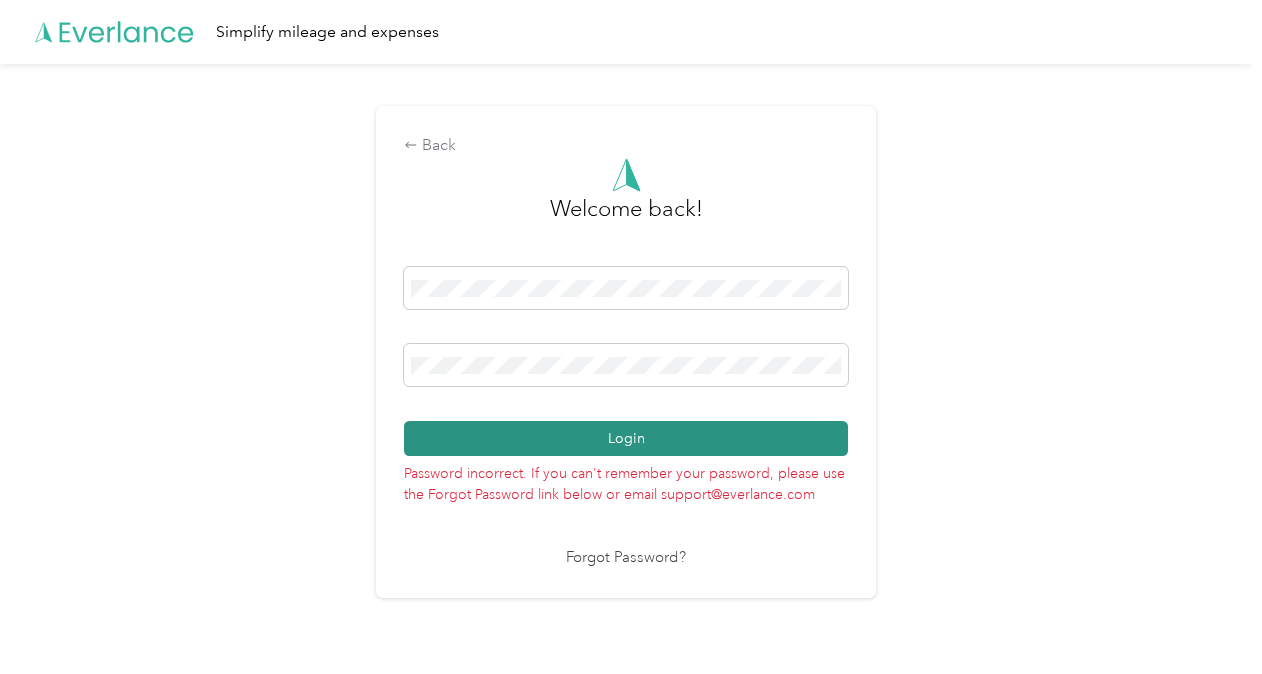click on "Login" at bounding box center (626, 438) 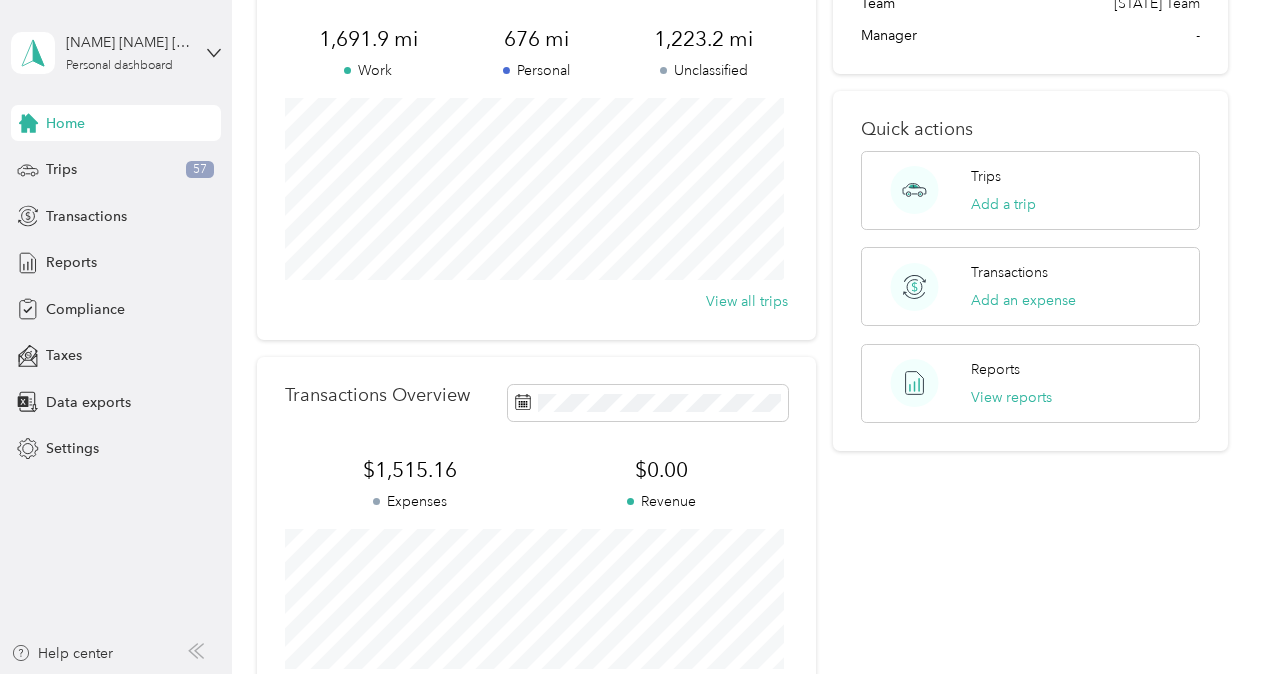 scroll, scrollTop: 0, scrollLeft: 0, axis: both 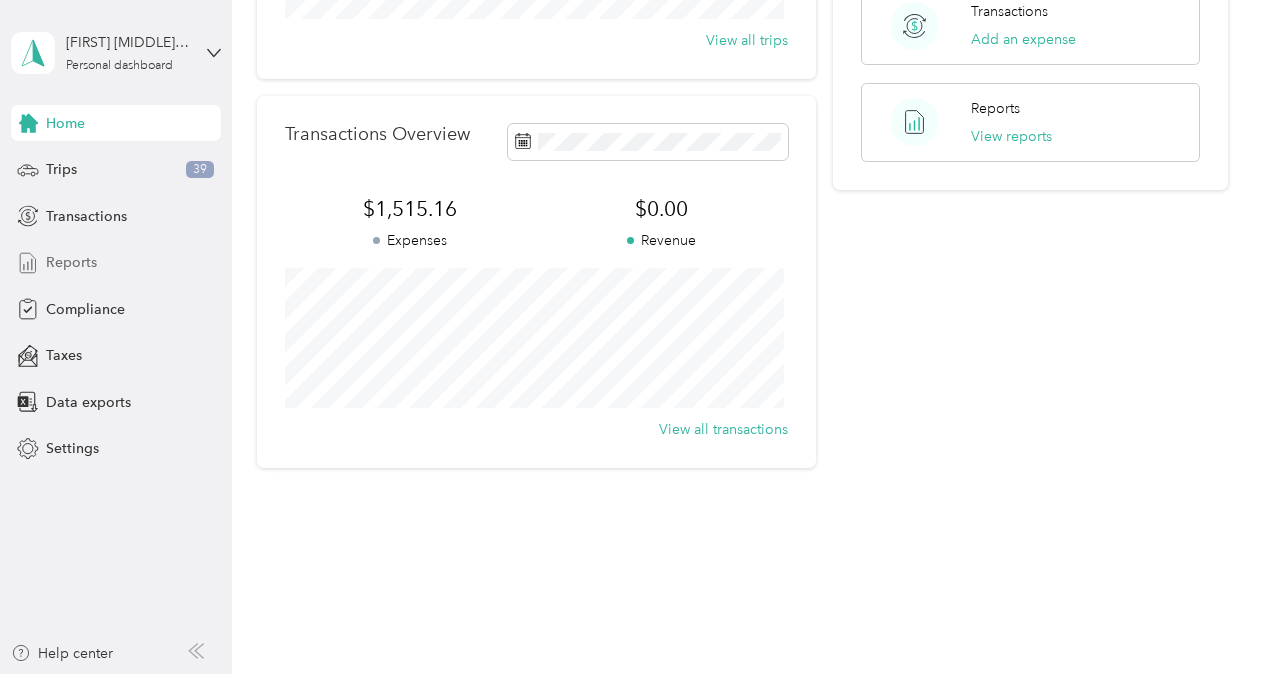 click on "Reports" at bounding box center (71, 262) 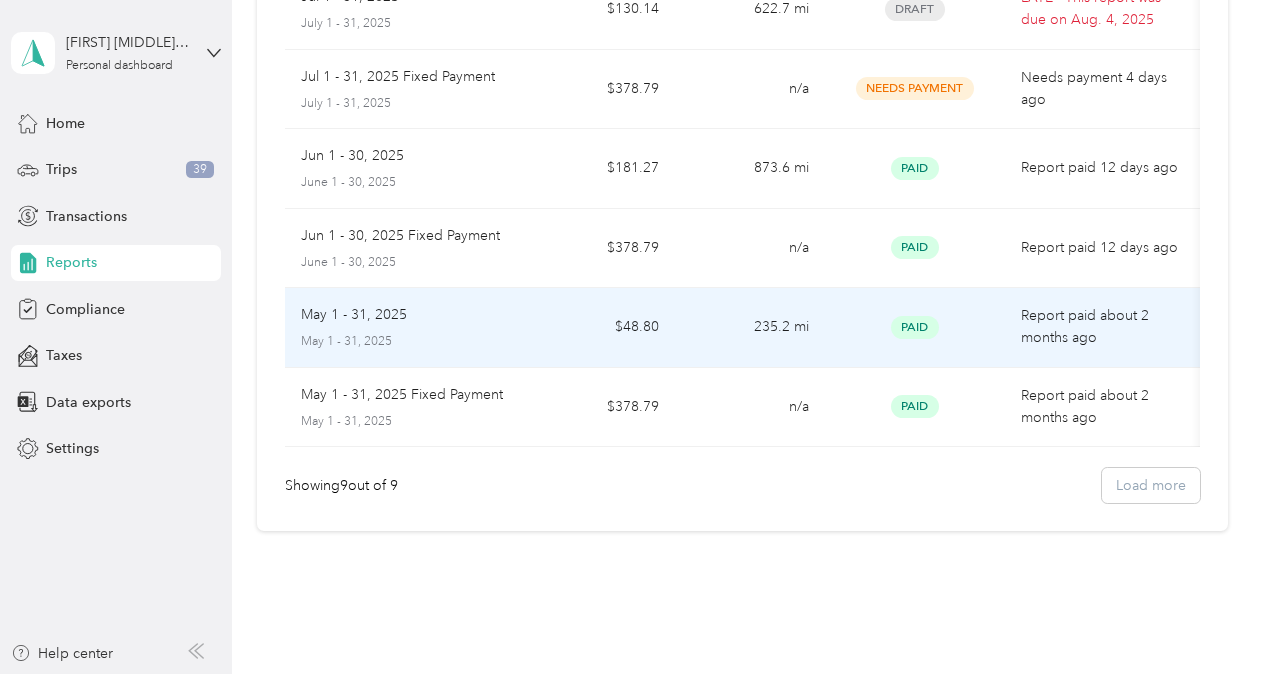 scroll, scrollTop: 500, scrollLeft: 0, axis: vertical 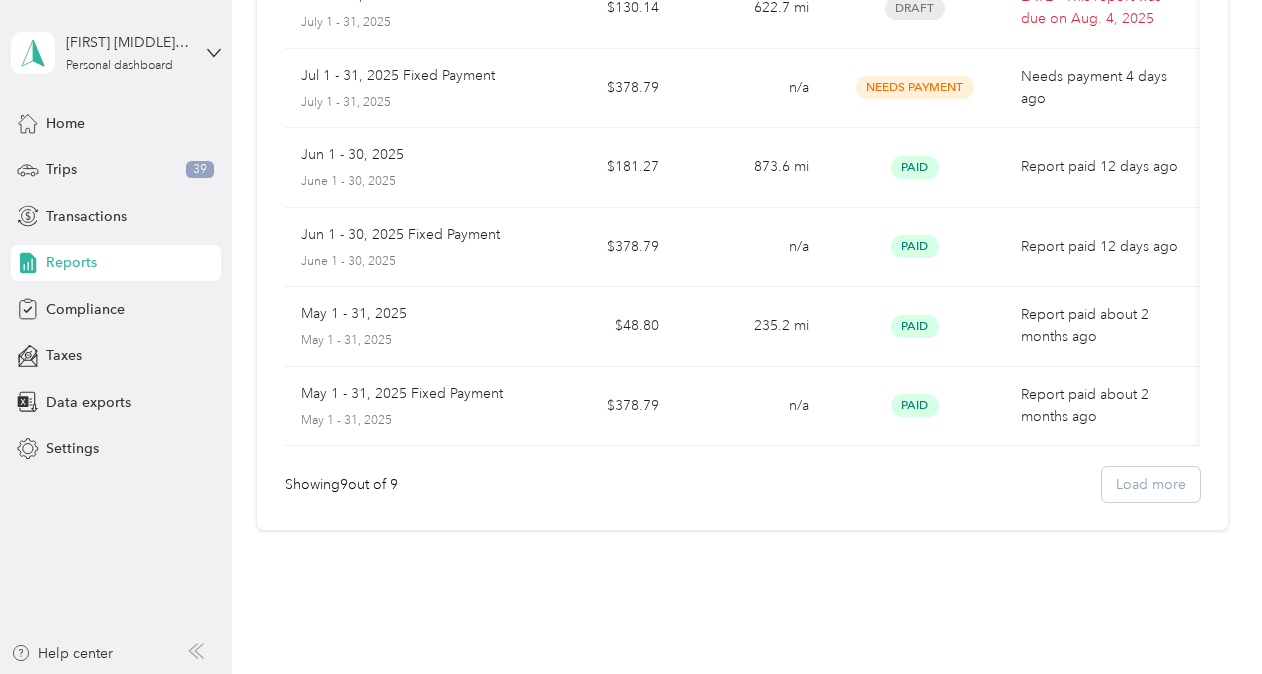 click on "Showing  9  out of   9 Load more" at bounding box center (742, 484) 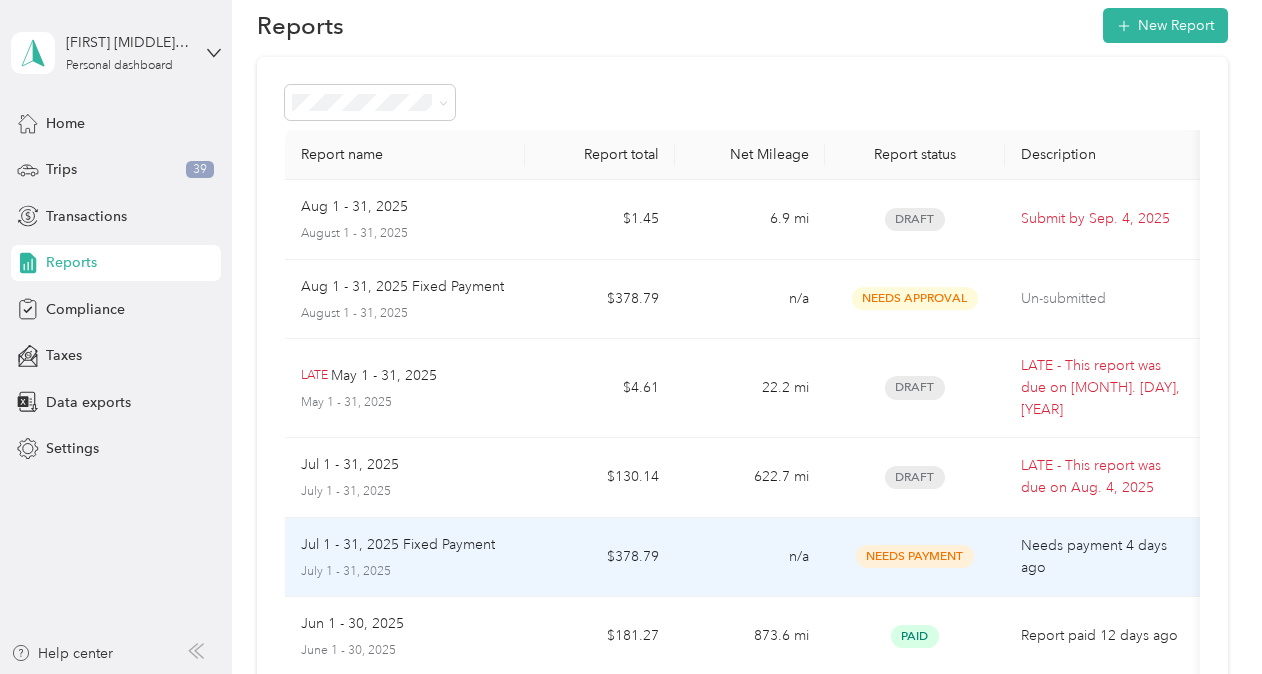 scroll, scrollTop: 0, scrollLeft: 0, axis: both 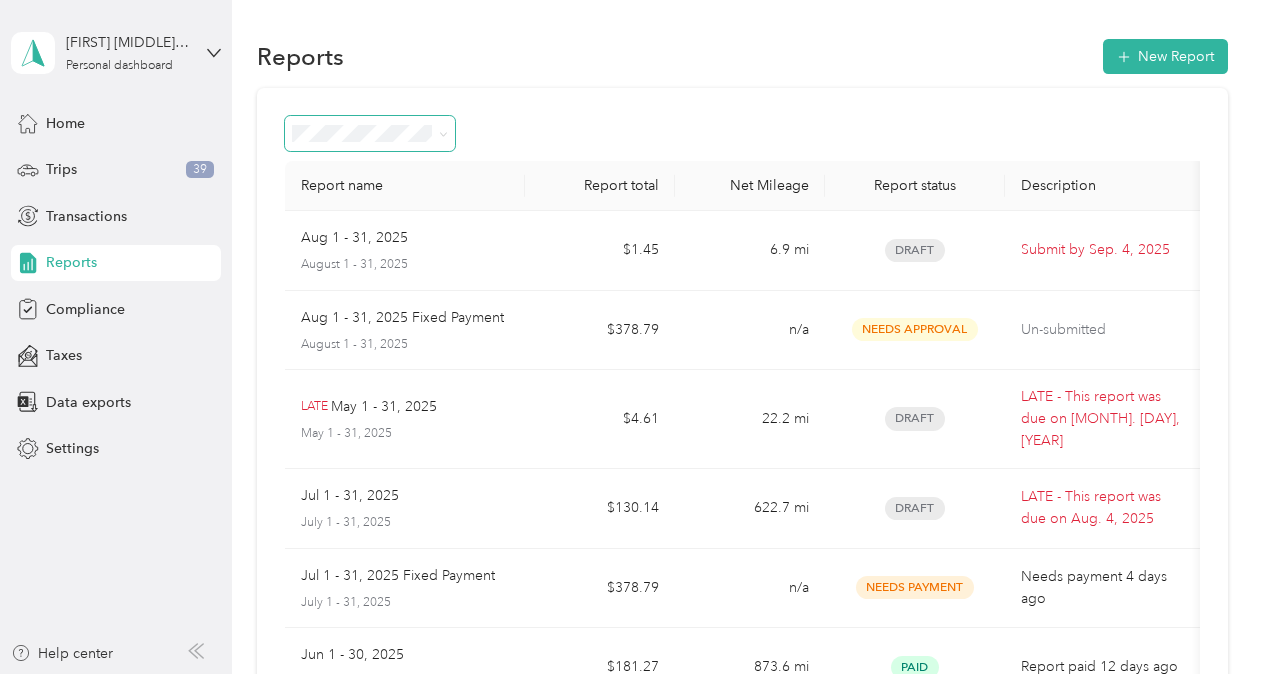 click at bounding box center (370, 133) 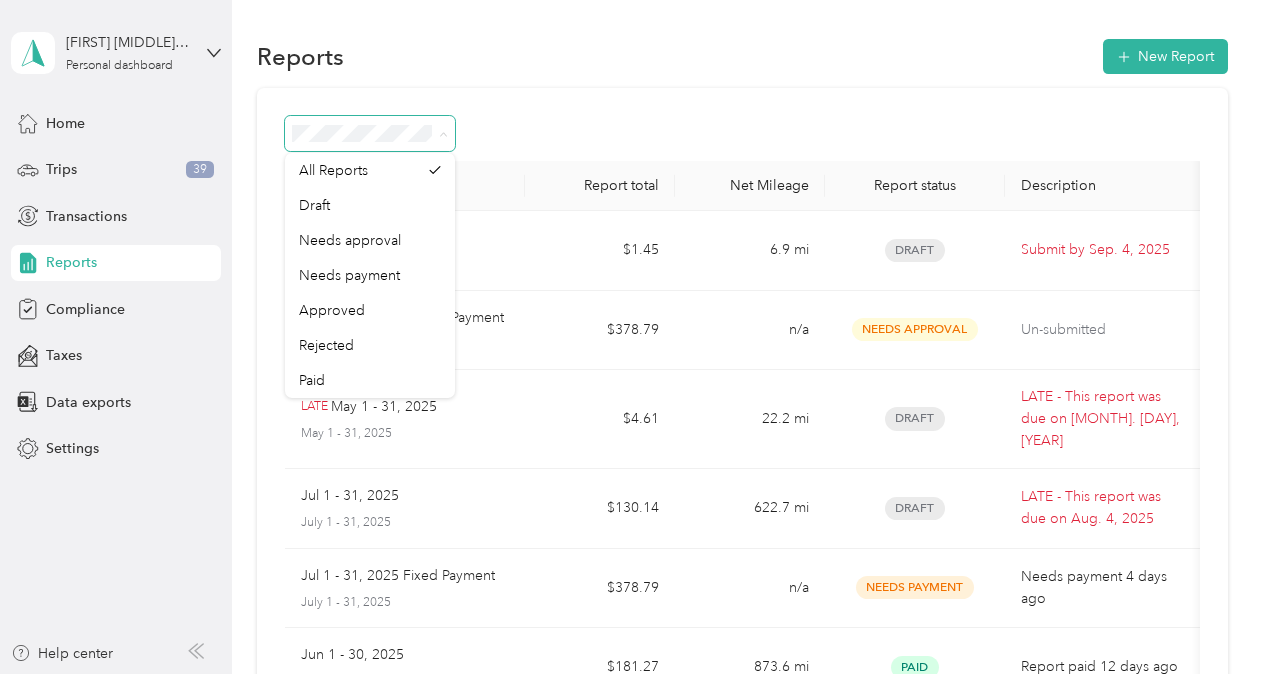 click at bounding box center (742, 133) 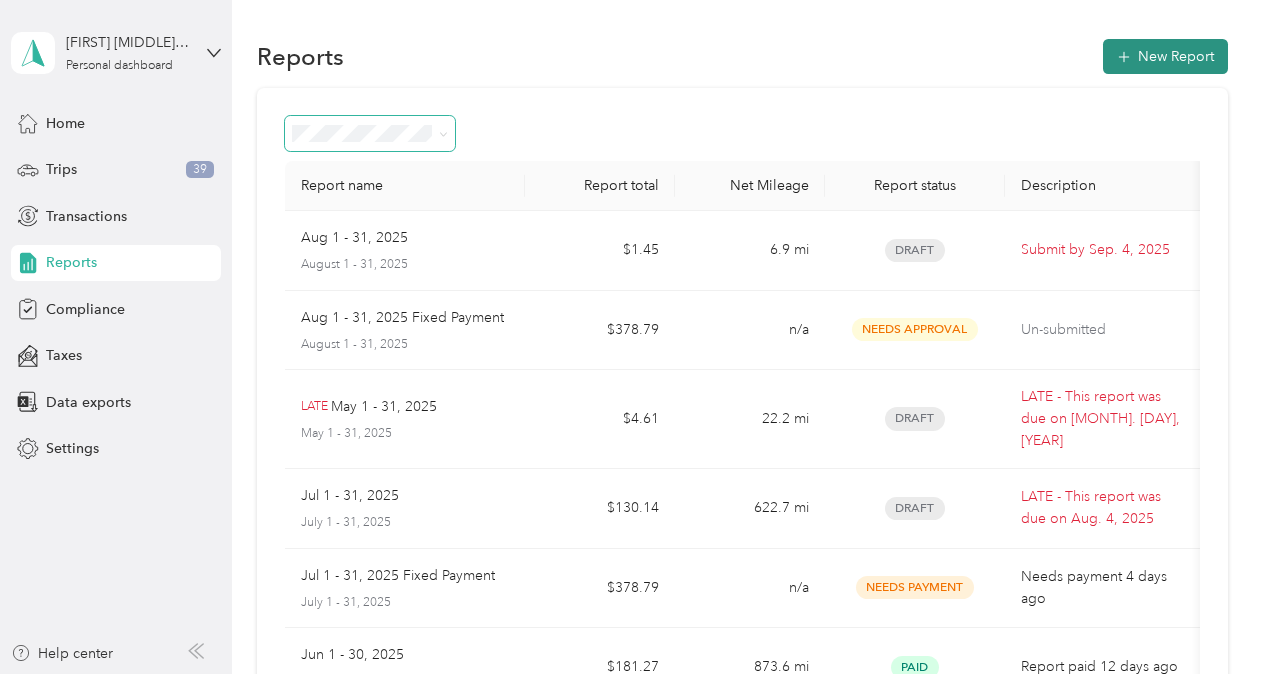 click on "New Report" at bounding box center [1165, 56] 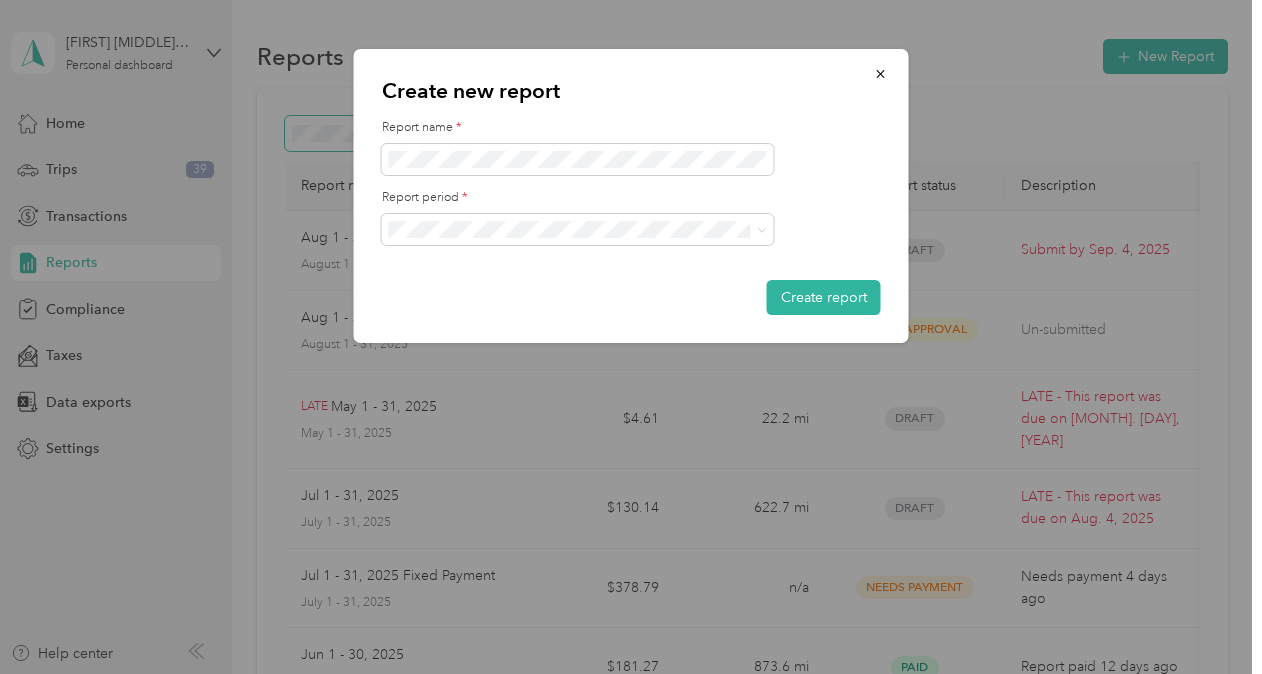 click on "Report period   *" at bounding box center (631, 198) 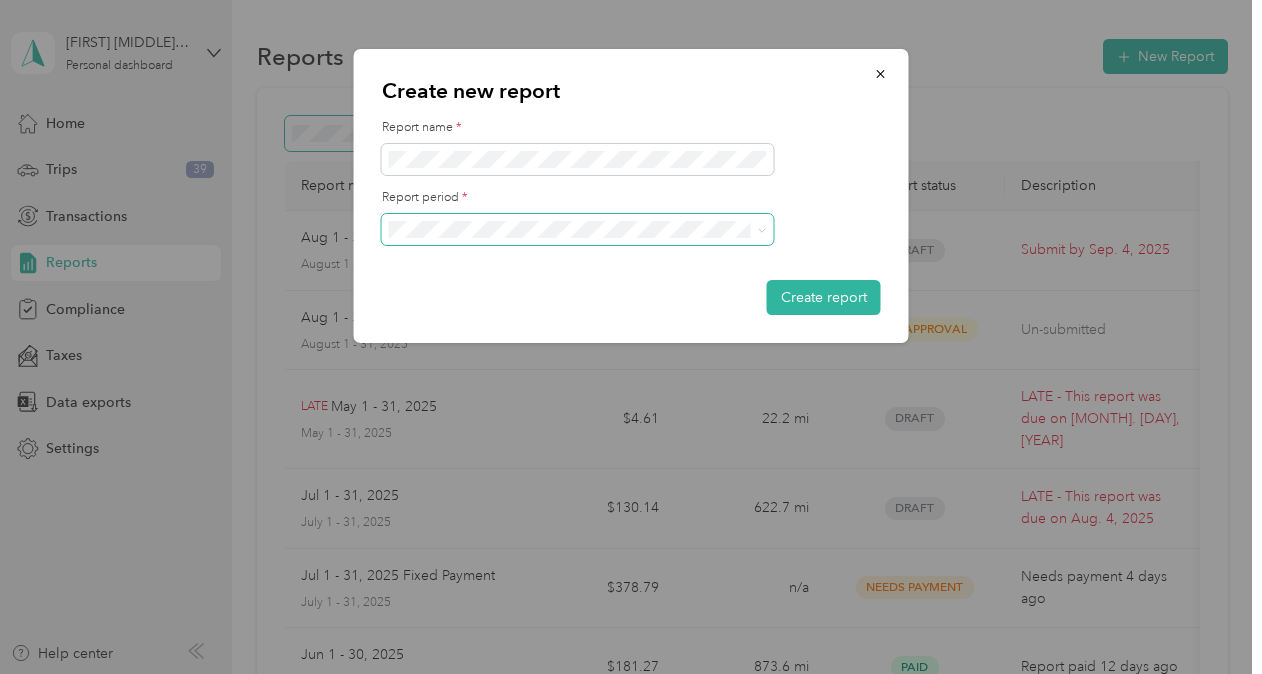 click 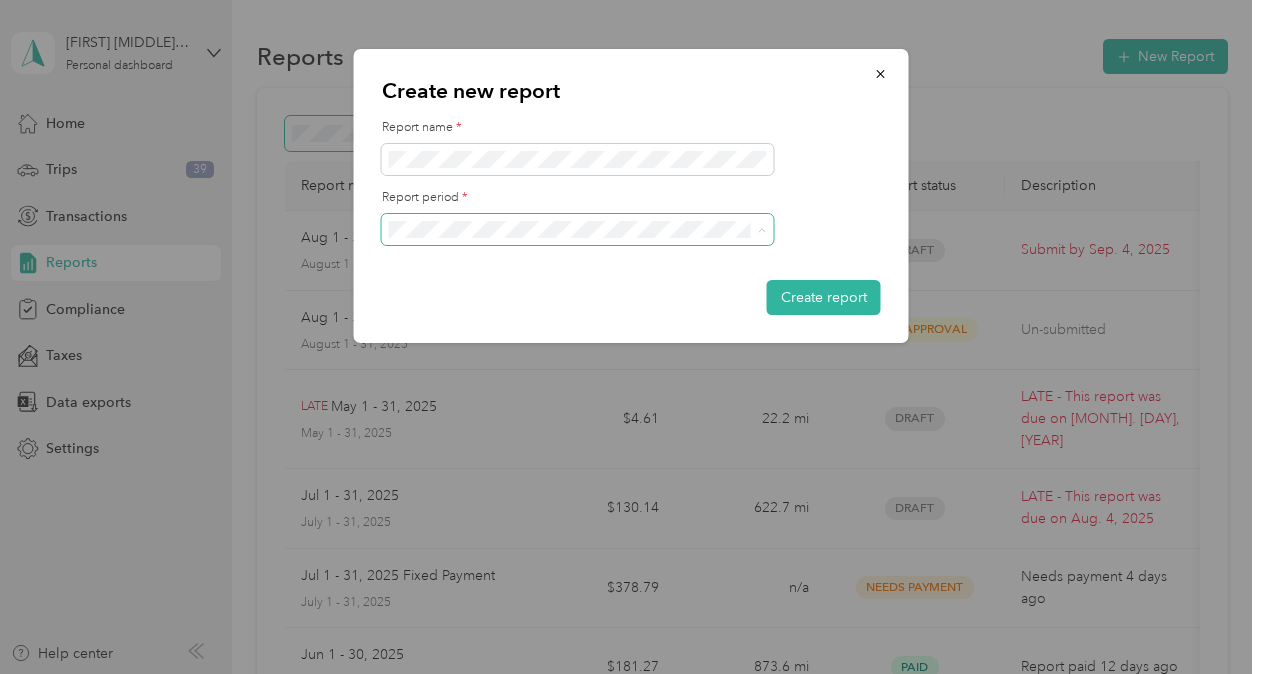 click on "Jul 1 - 31, 2025" at bounding box center [578, 299] 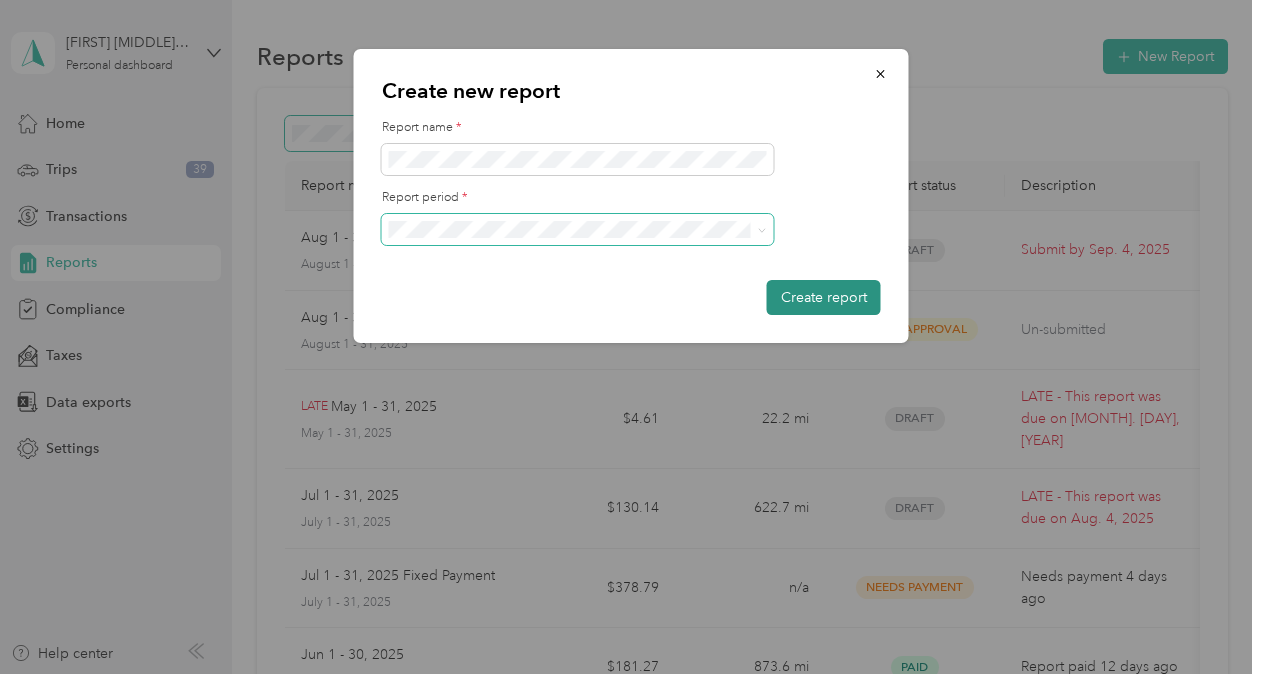 click on "Create report" at bounding box center (824, 297) 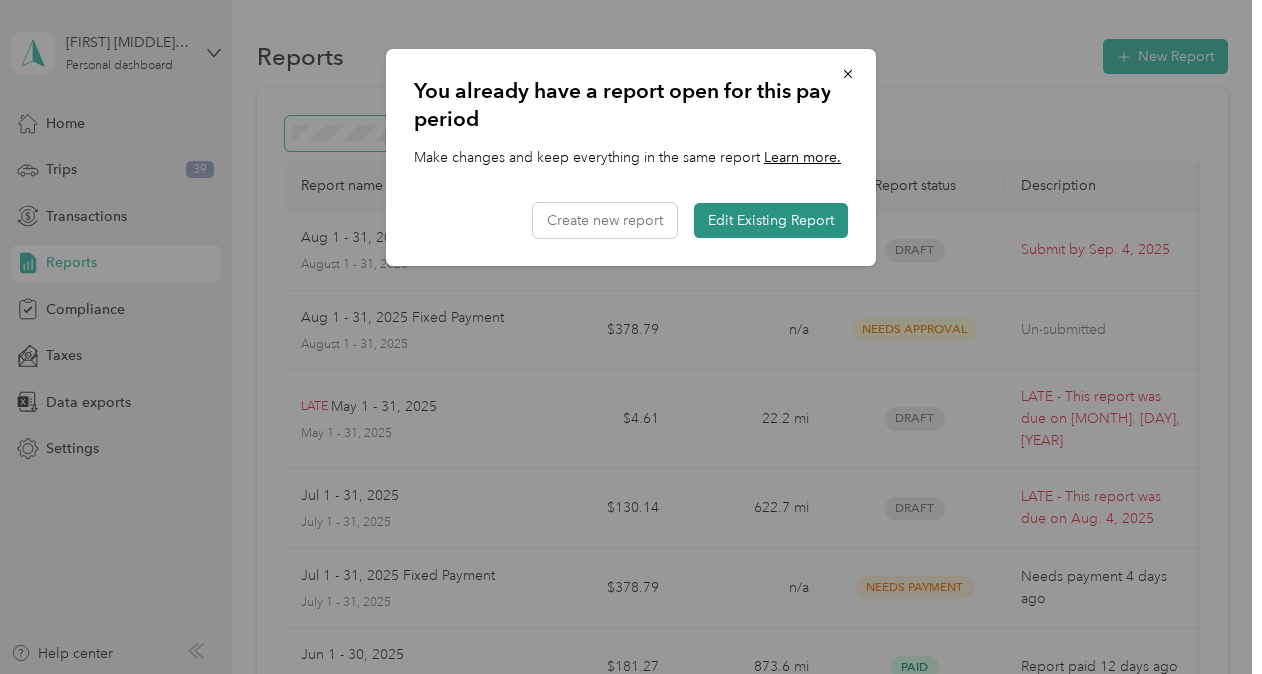 click on "Edit Existing Report" at bounding box center (771, 220) 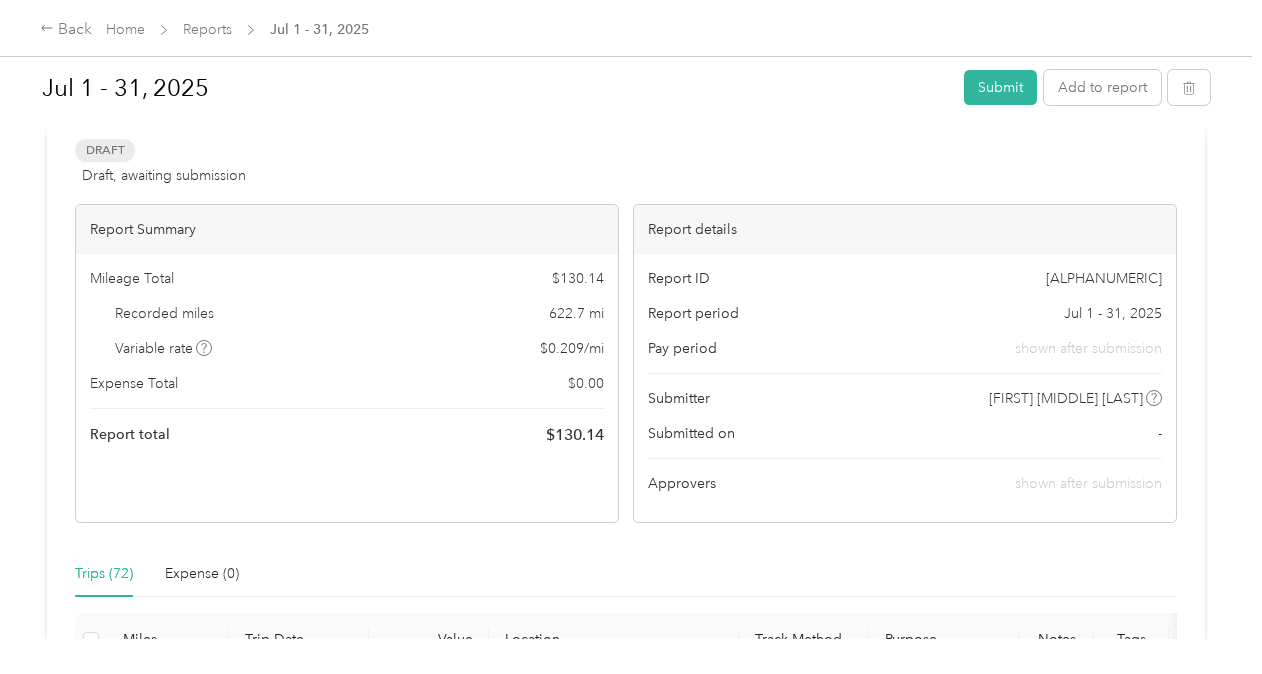 scroll, scrollTop: 0, scrollLeft: 0, axis: both 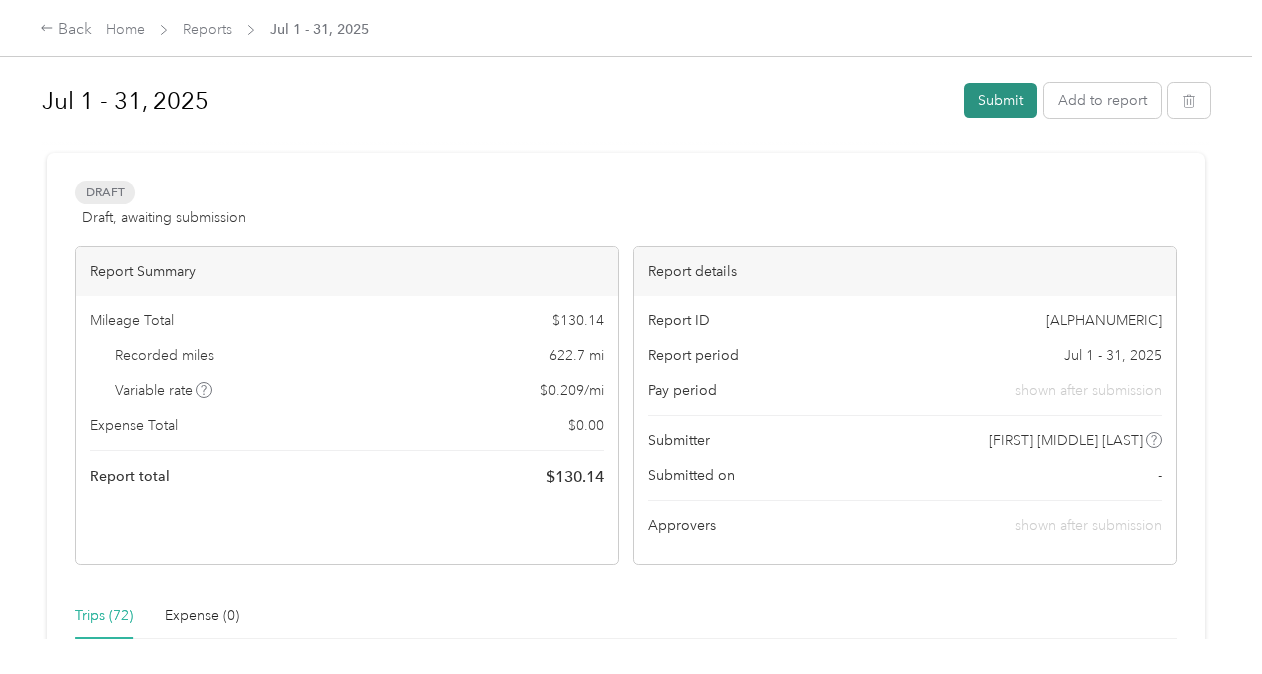 click on "Submit" at bounding box center [1000, 100] 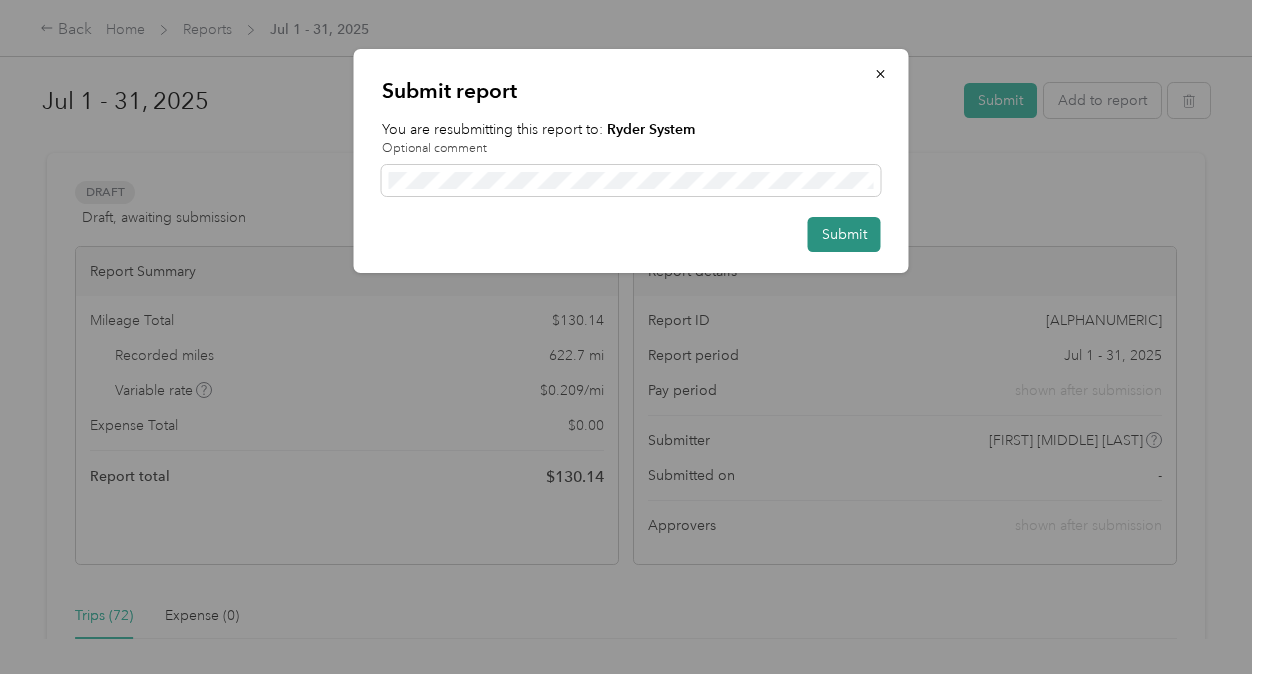 click on "Submit" at bounding box center [844, 234] 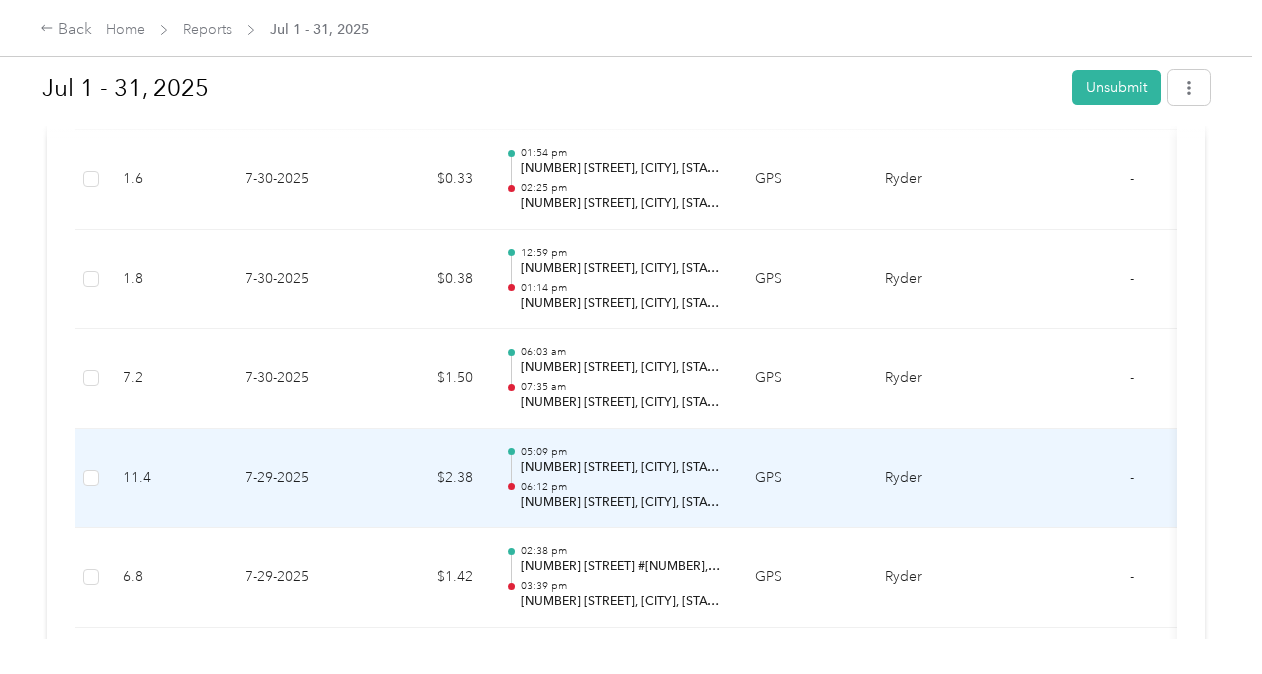 scroll, scrollTop: 0, scrollLeft: 0, axis: both 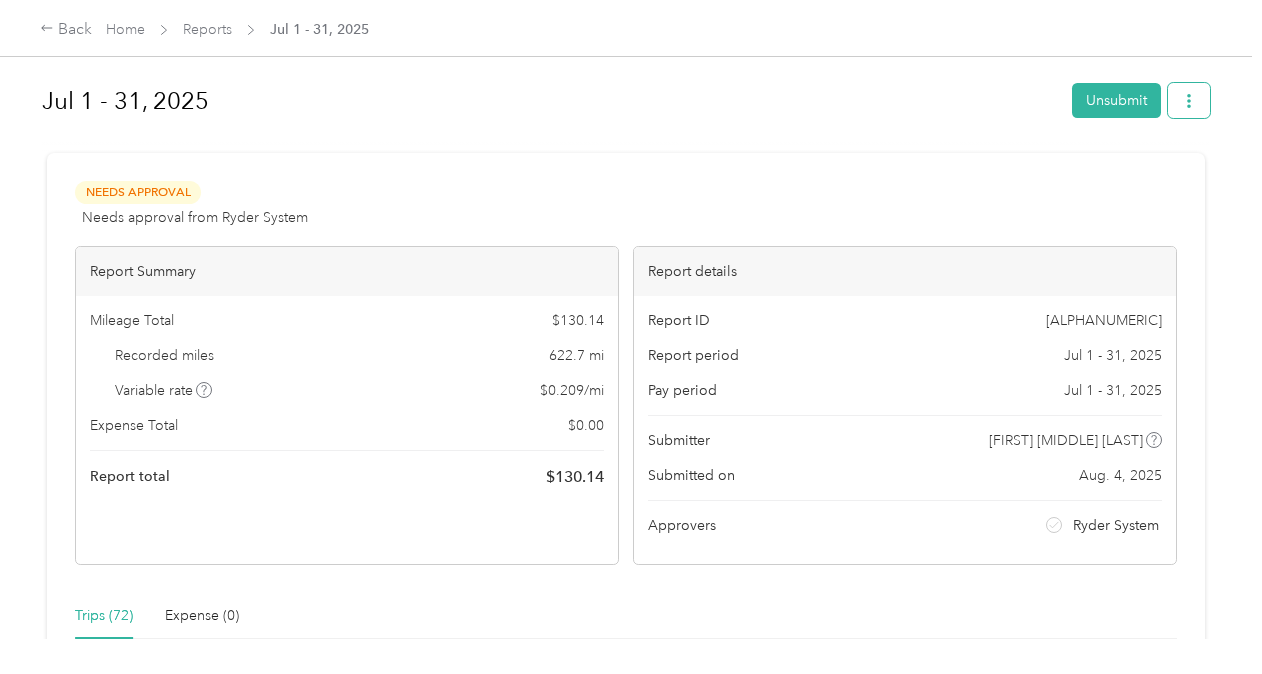 click at bounding box center (1189, 100) 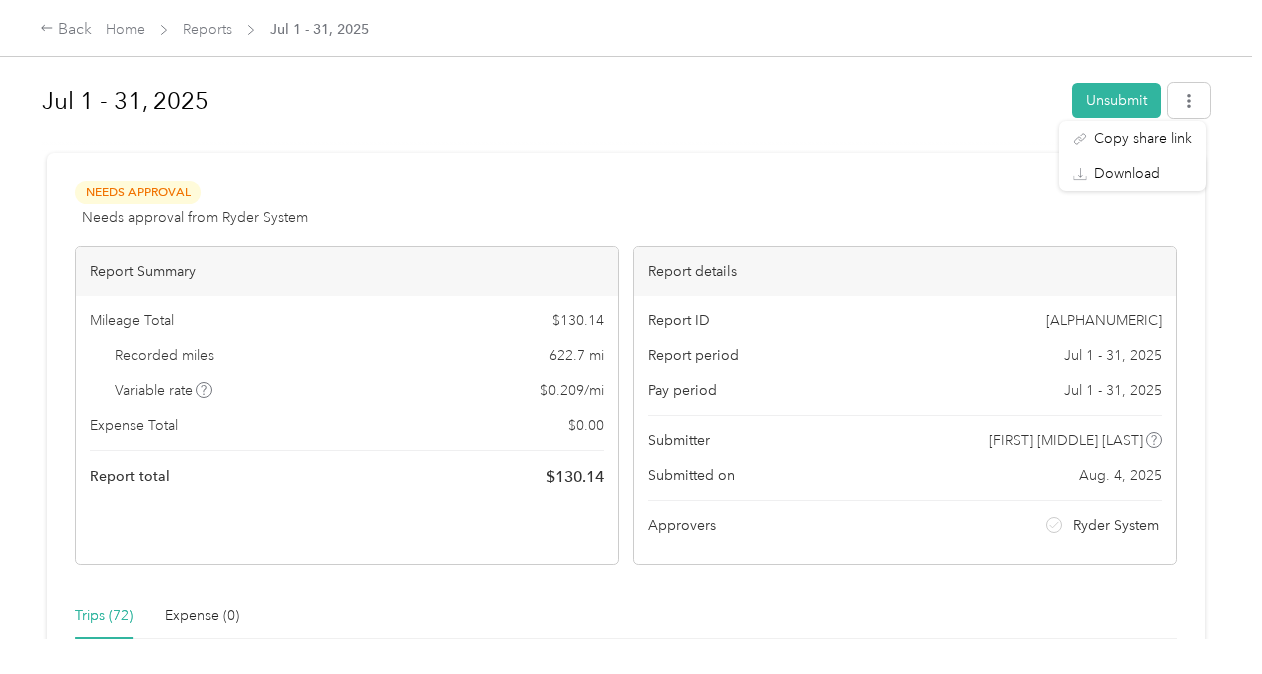 click at bounding box center (626, 144) 